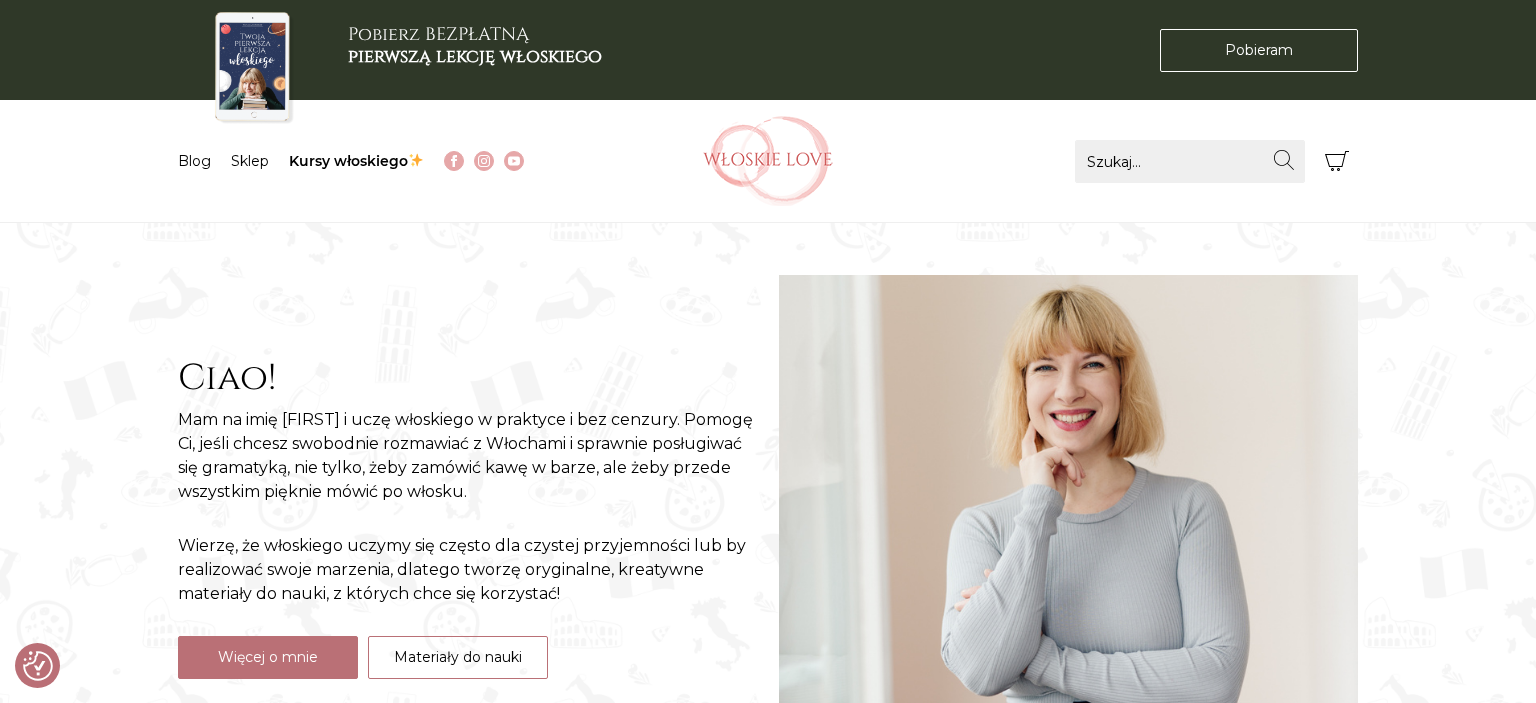 checkbox on "true" 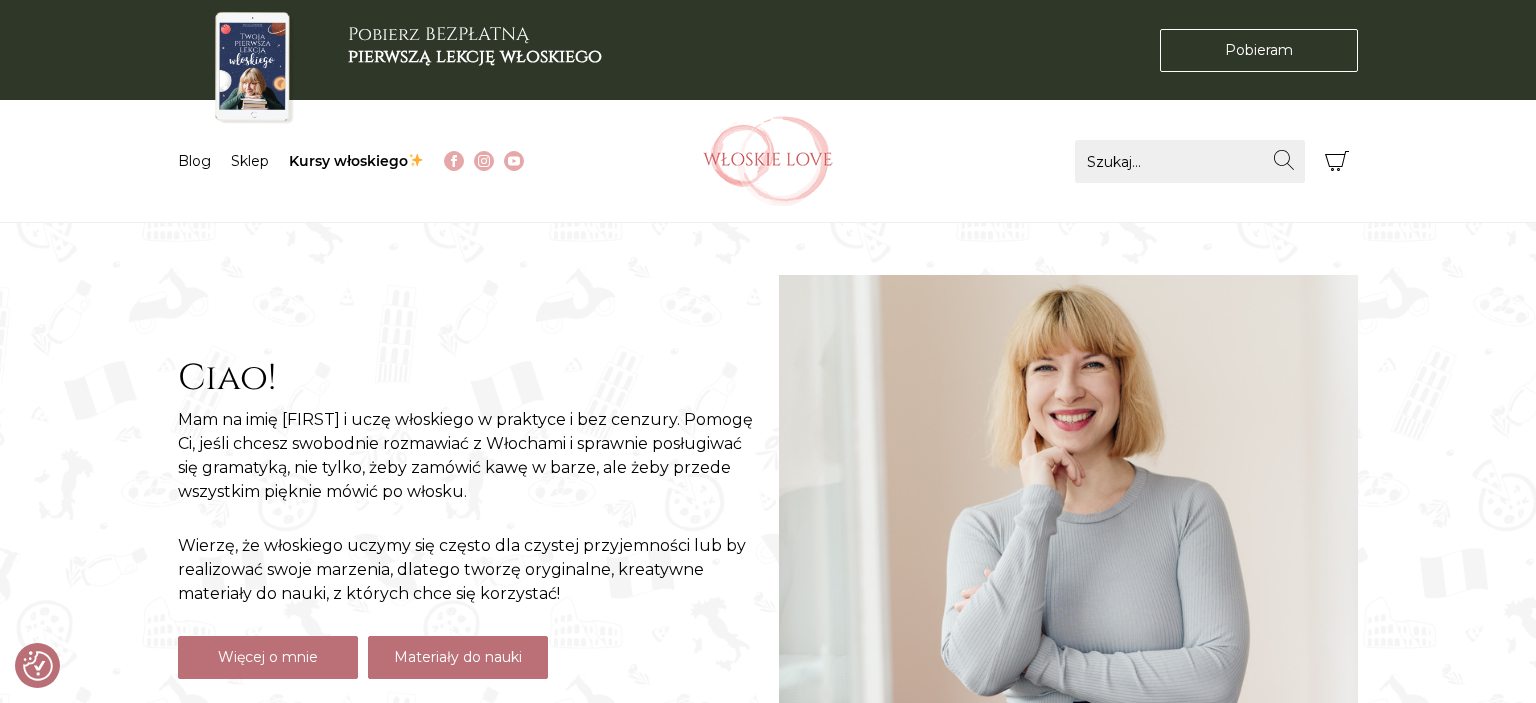 click on "Materiały do nauki" at bounding box center (458, 657) 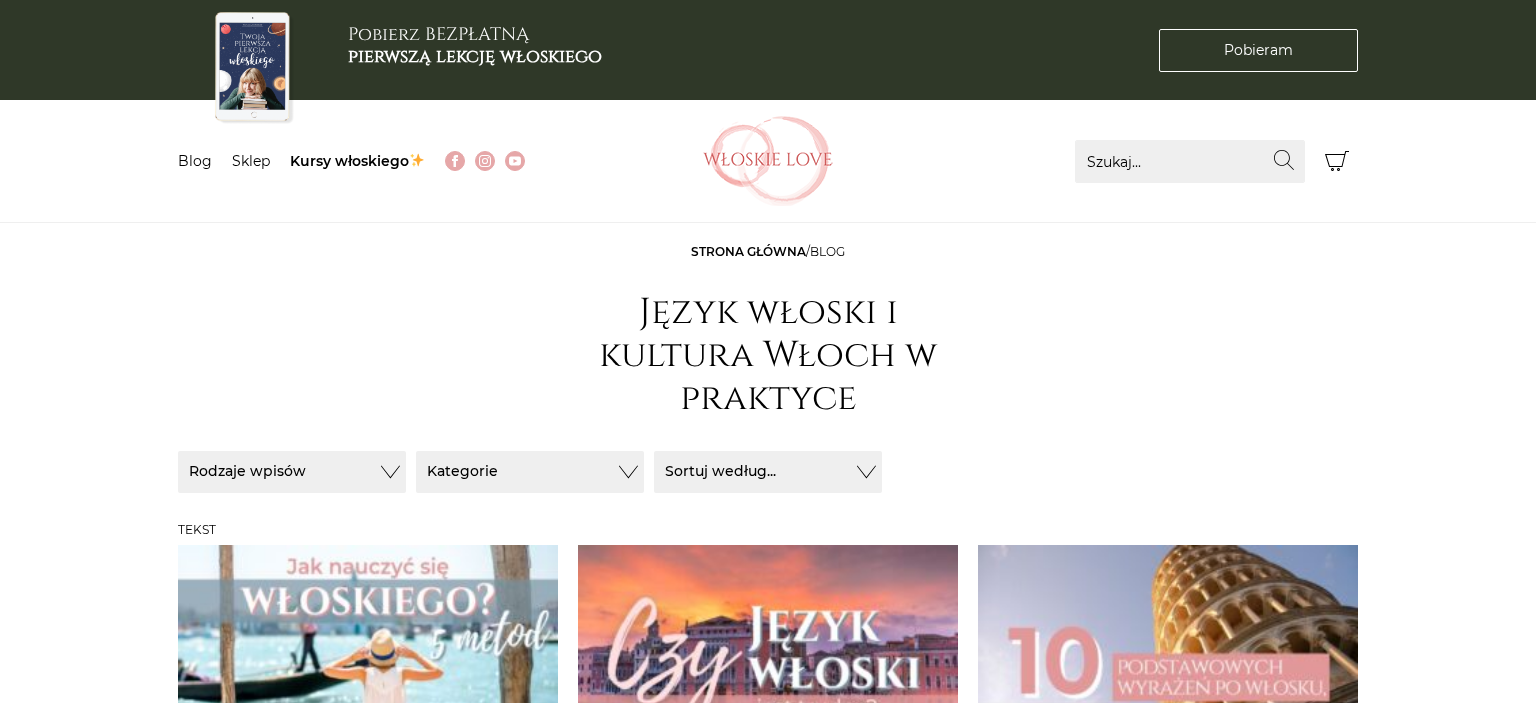 scroll, scrollTop: 316, scrollLeft: 0, axis: vertical 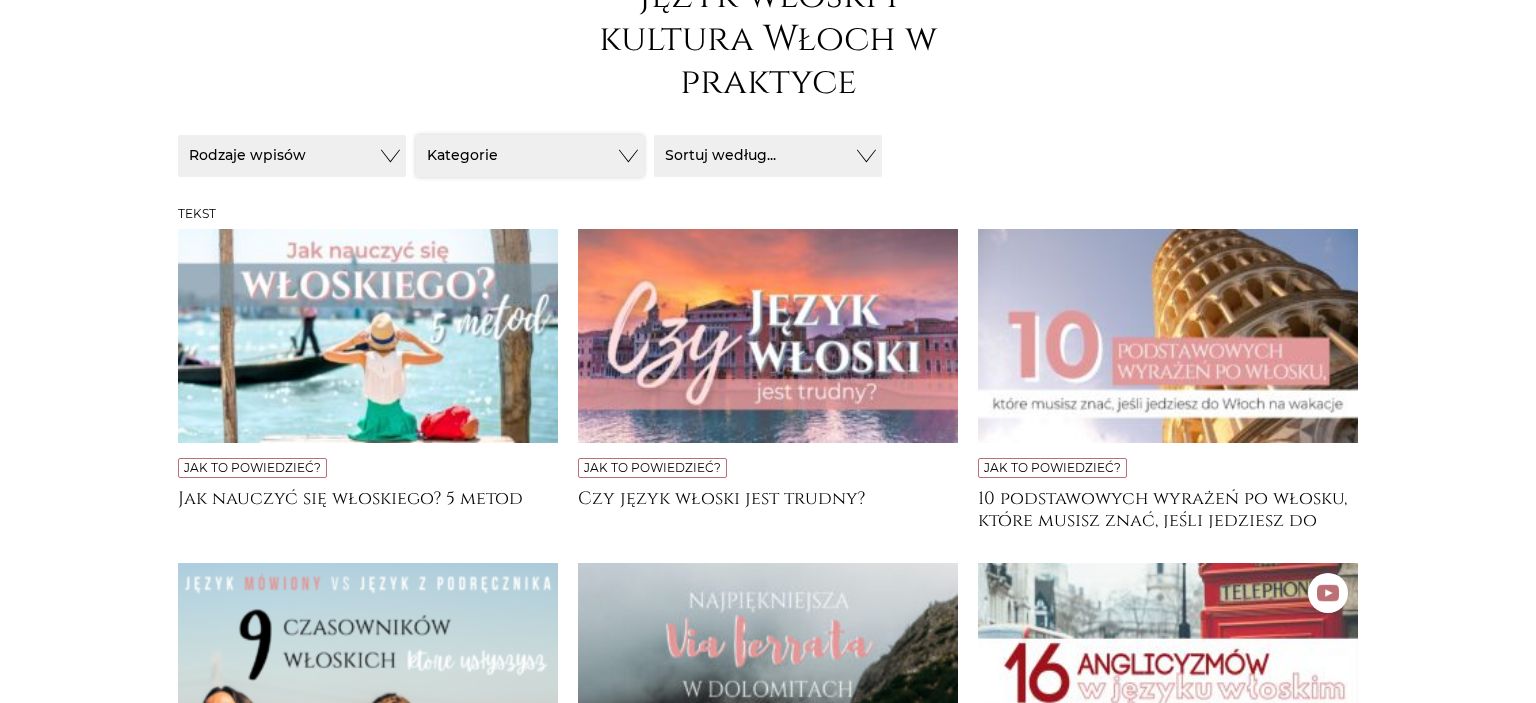 click on "Kategorie" at bounding box center [292, 156] 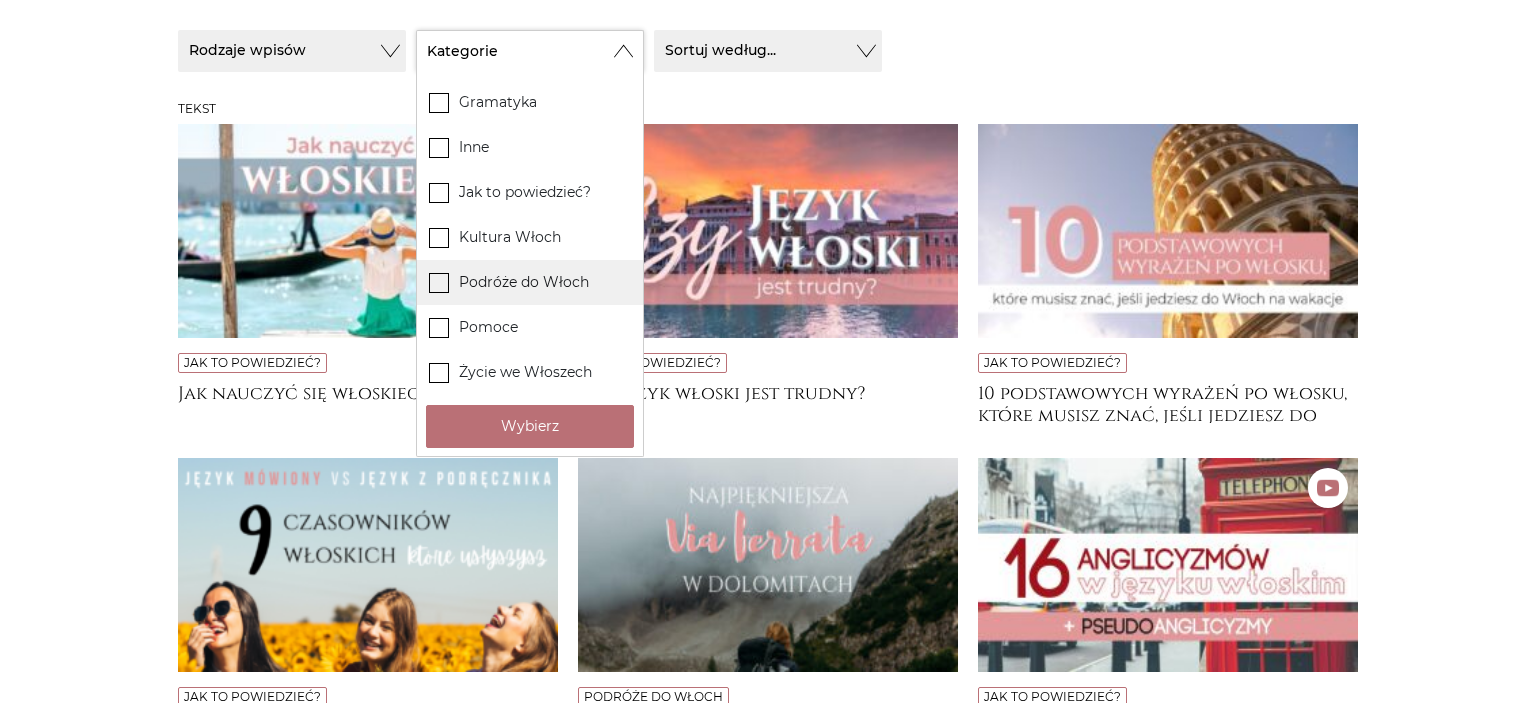 scroll, scrollTop: 422, scrollLeft: 0, axis: vertical 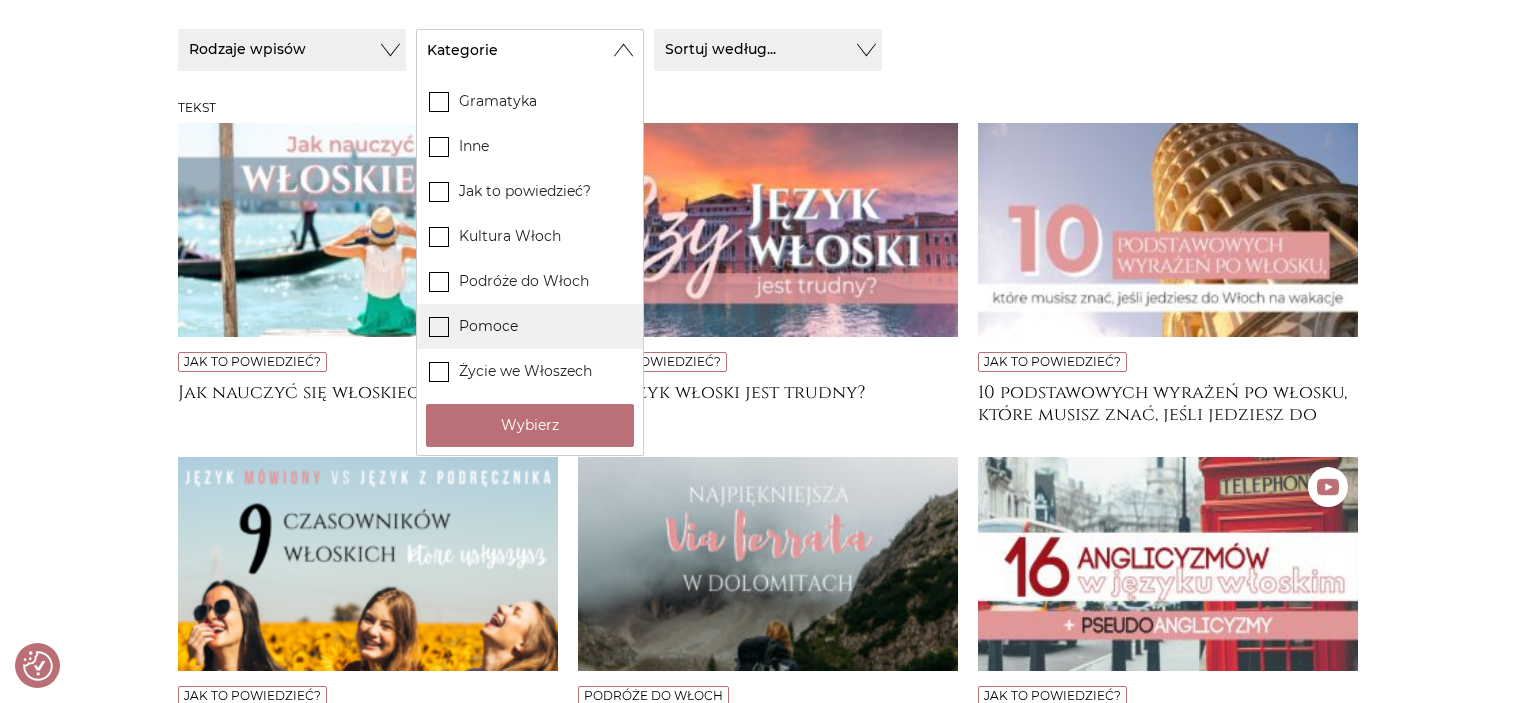 click on "Pomoce" at bounding box center [530, 326] 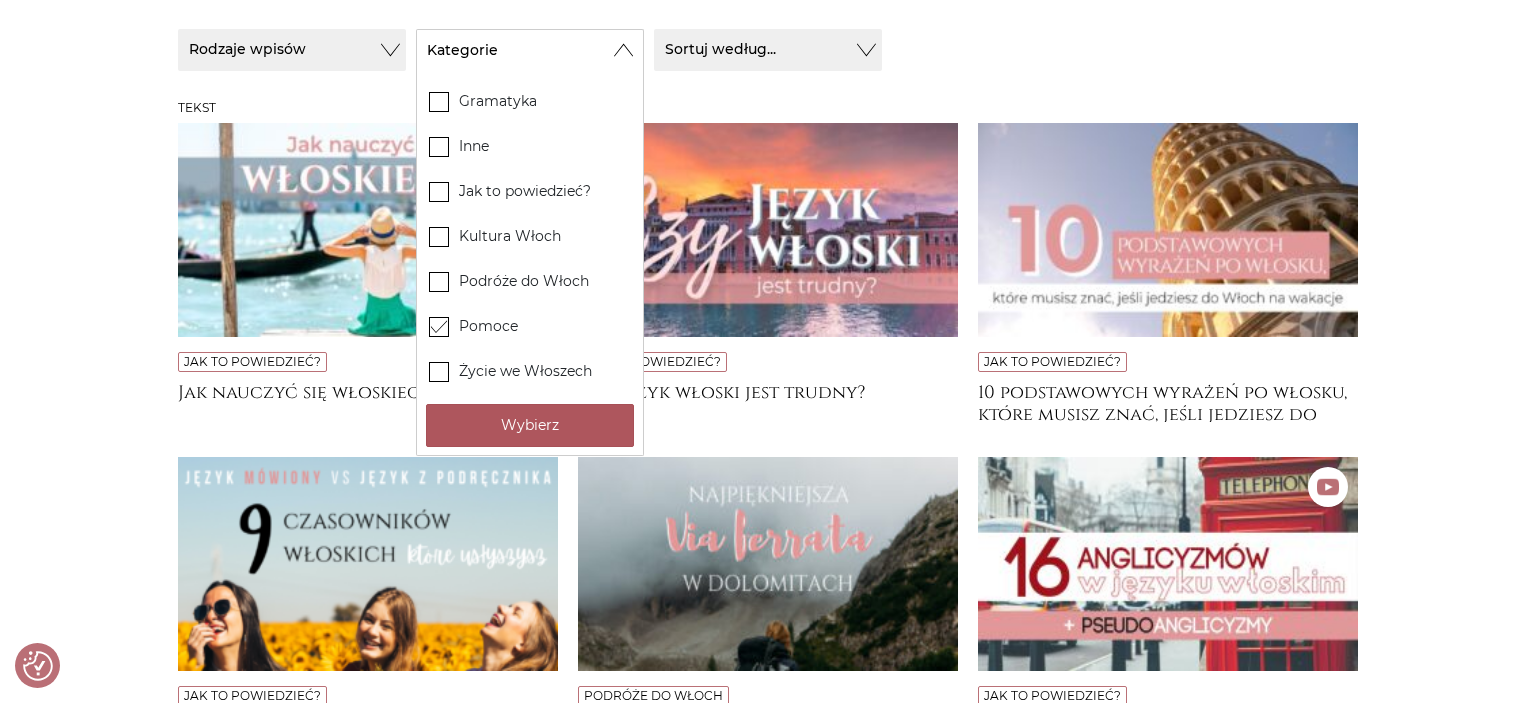 click on "Wybierz" at bounding box center [530, 425] 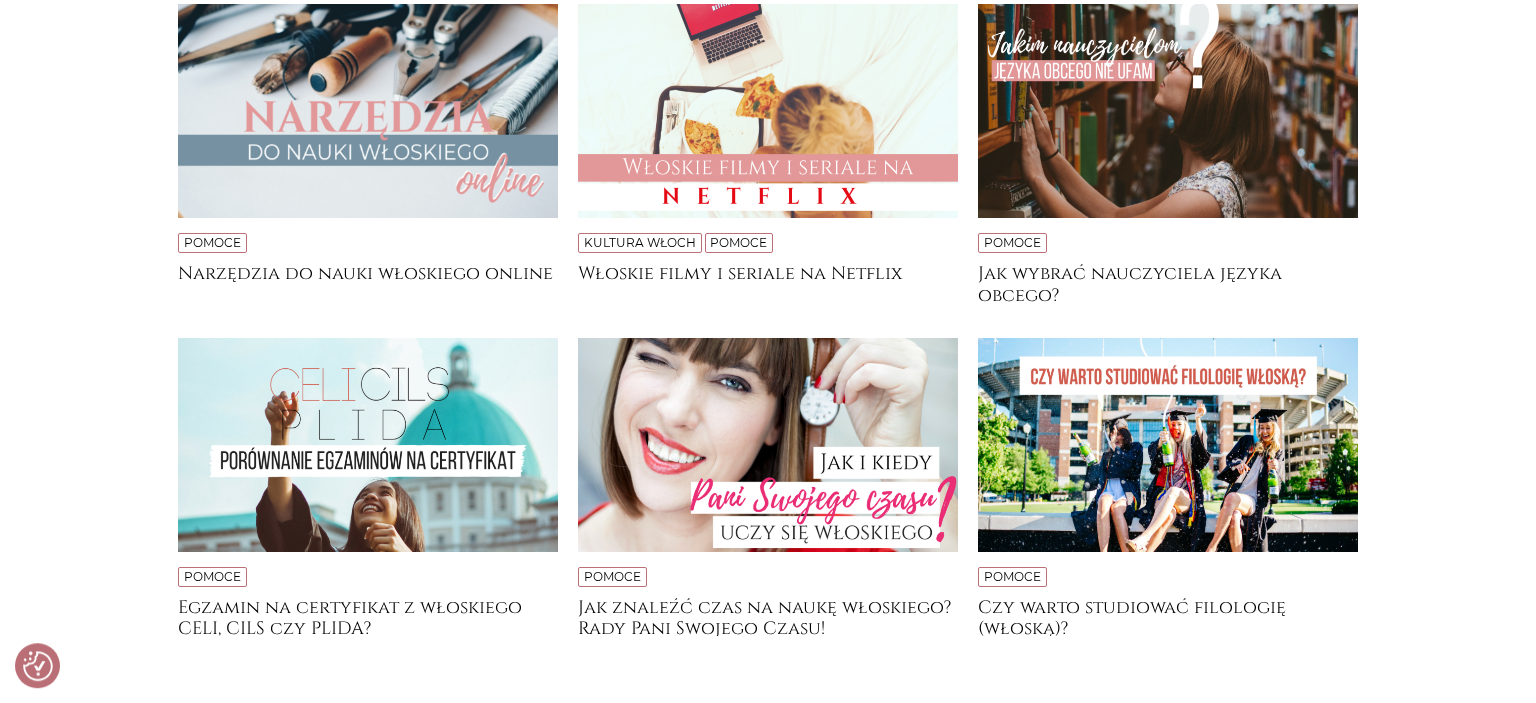 scroll, scrollTop: 598, scrollLeft: 0, axis: vertical 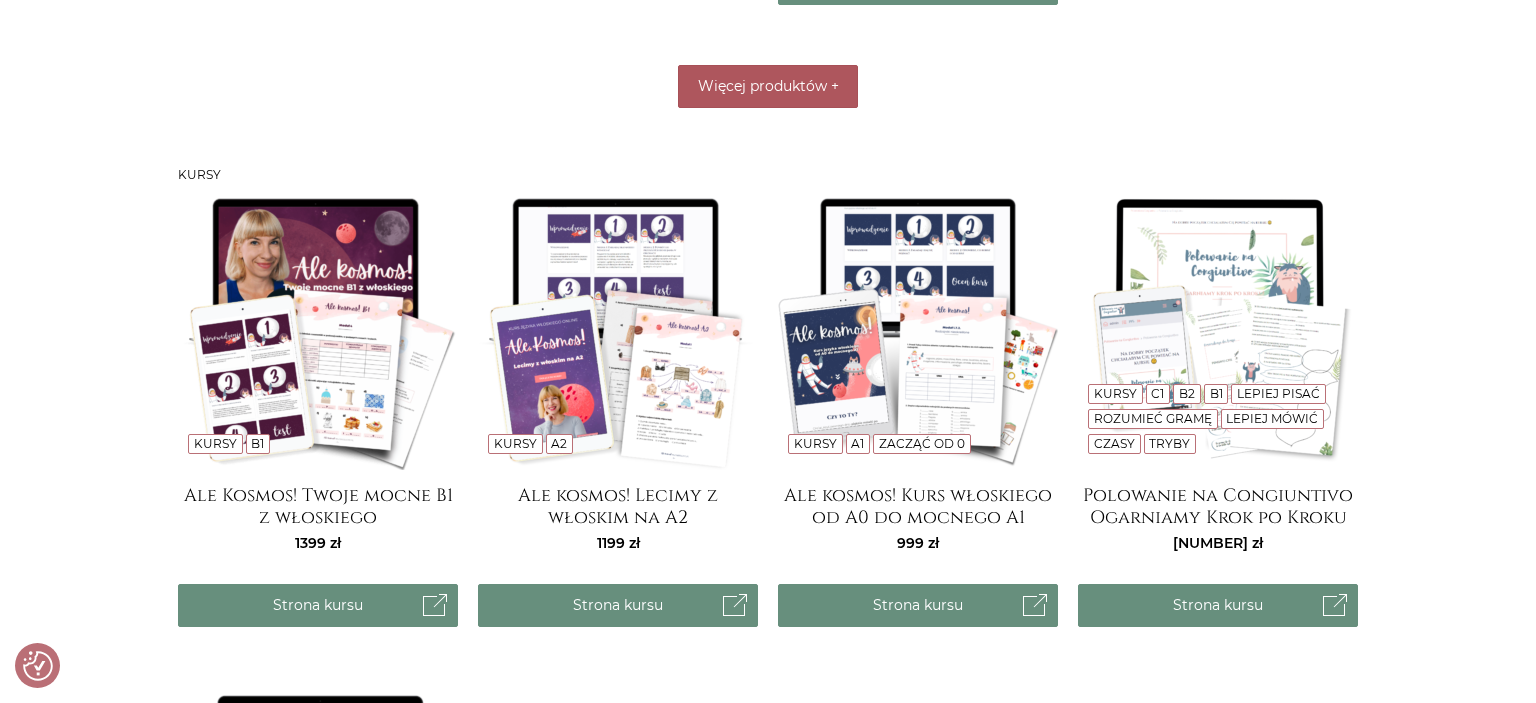 click on "Więcej produktów   +" at bounding box center (768, 86) 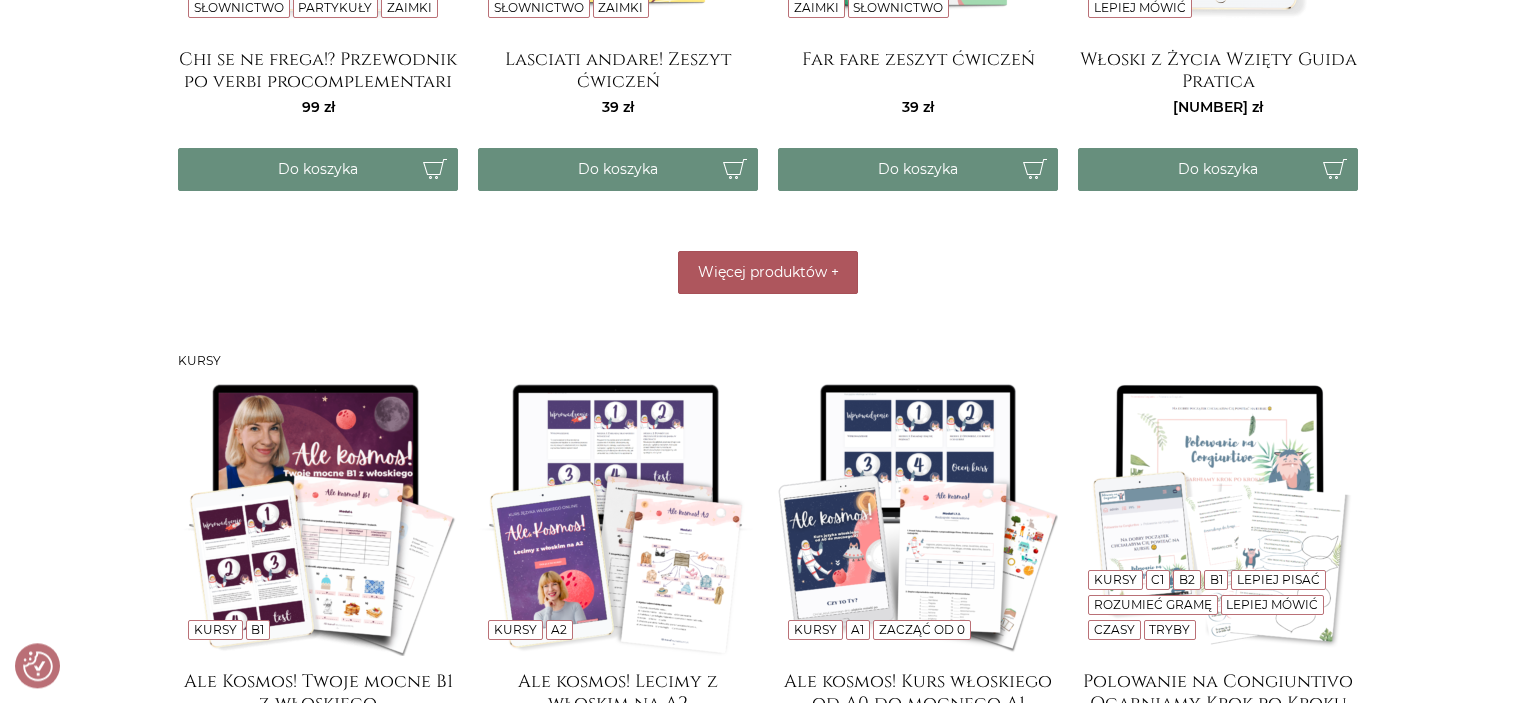 scroll, scrollTop: 1763, scrollLeft: 0, axis: vertical 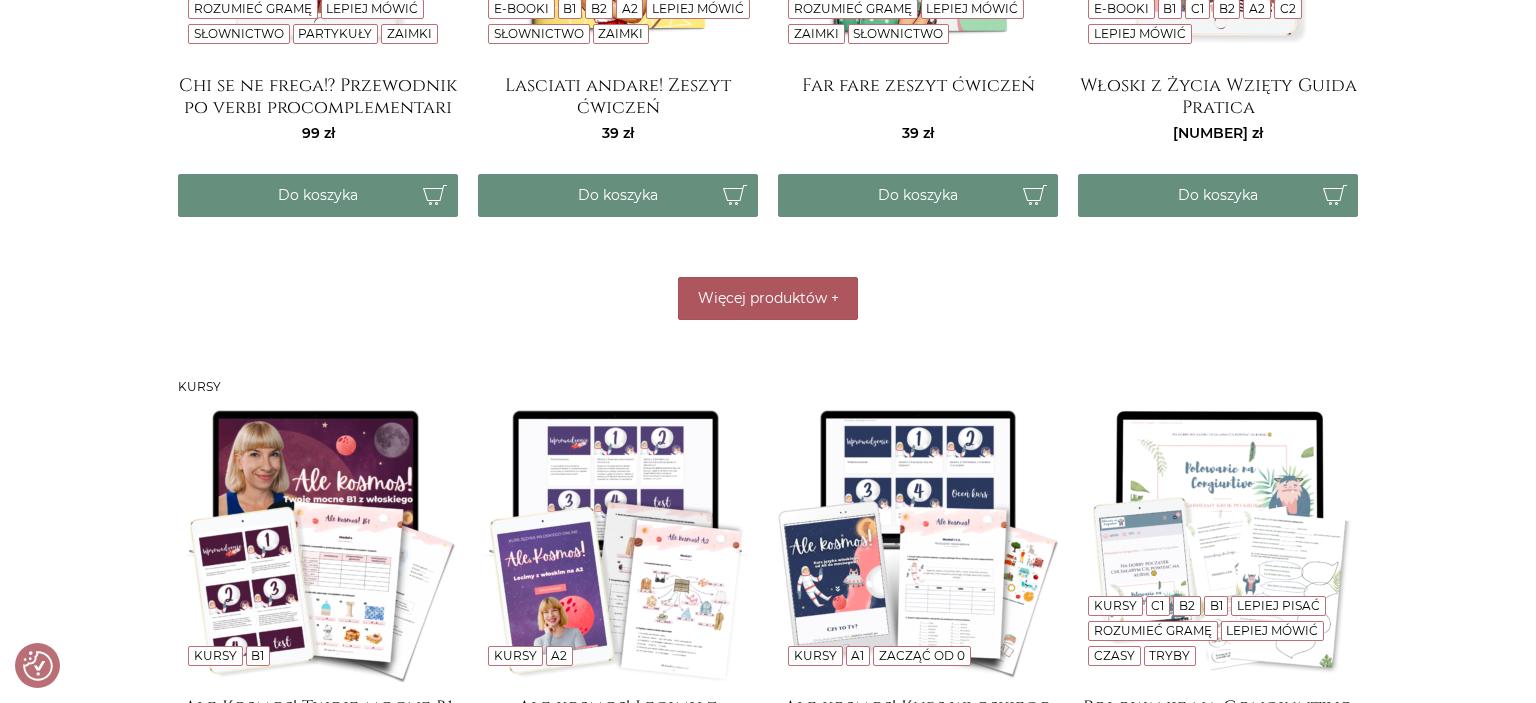 click on "Więcej produktów   +" at bounding box center [768, 298] 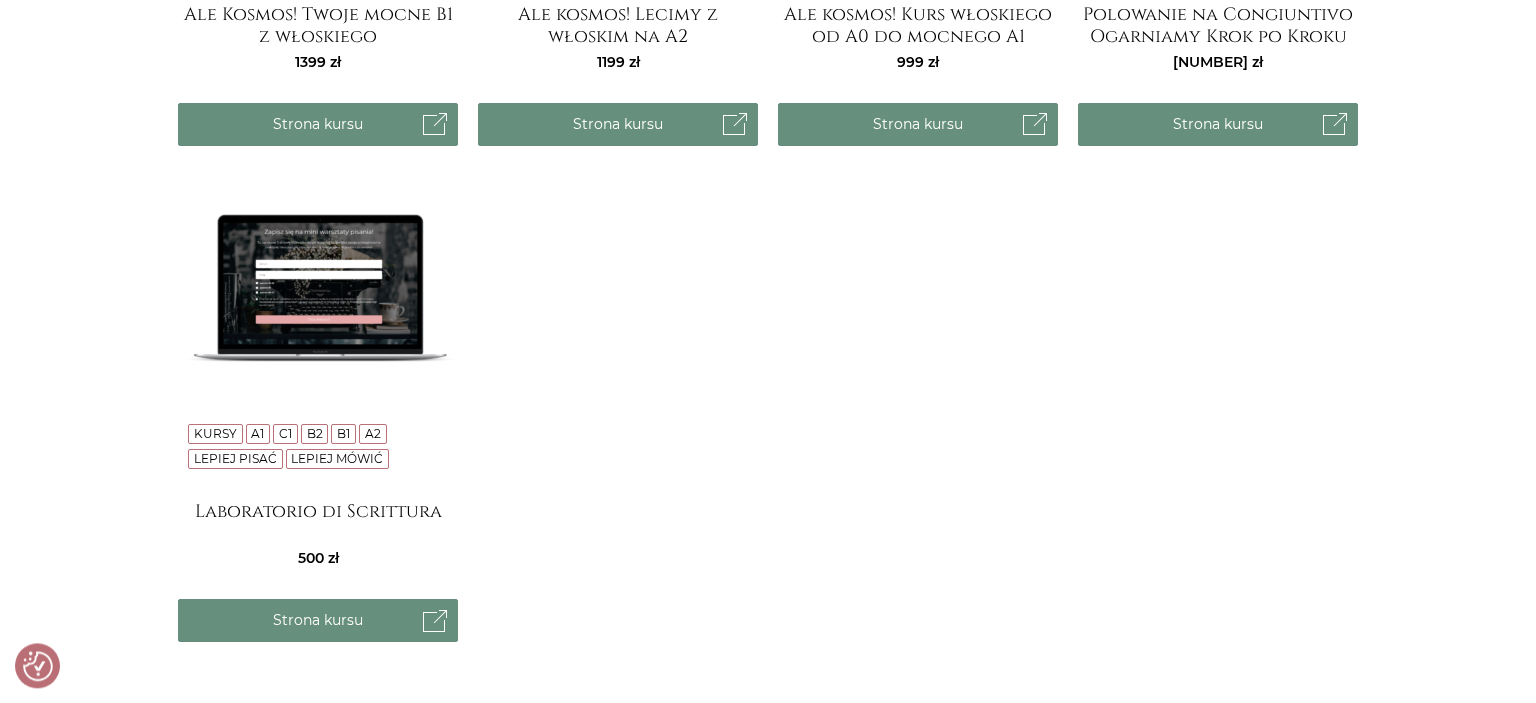 scroll, scrollTop: 2410, scrollLeft: 0, axis: vertical 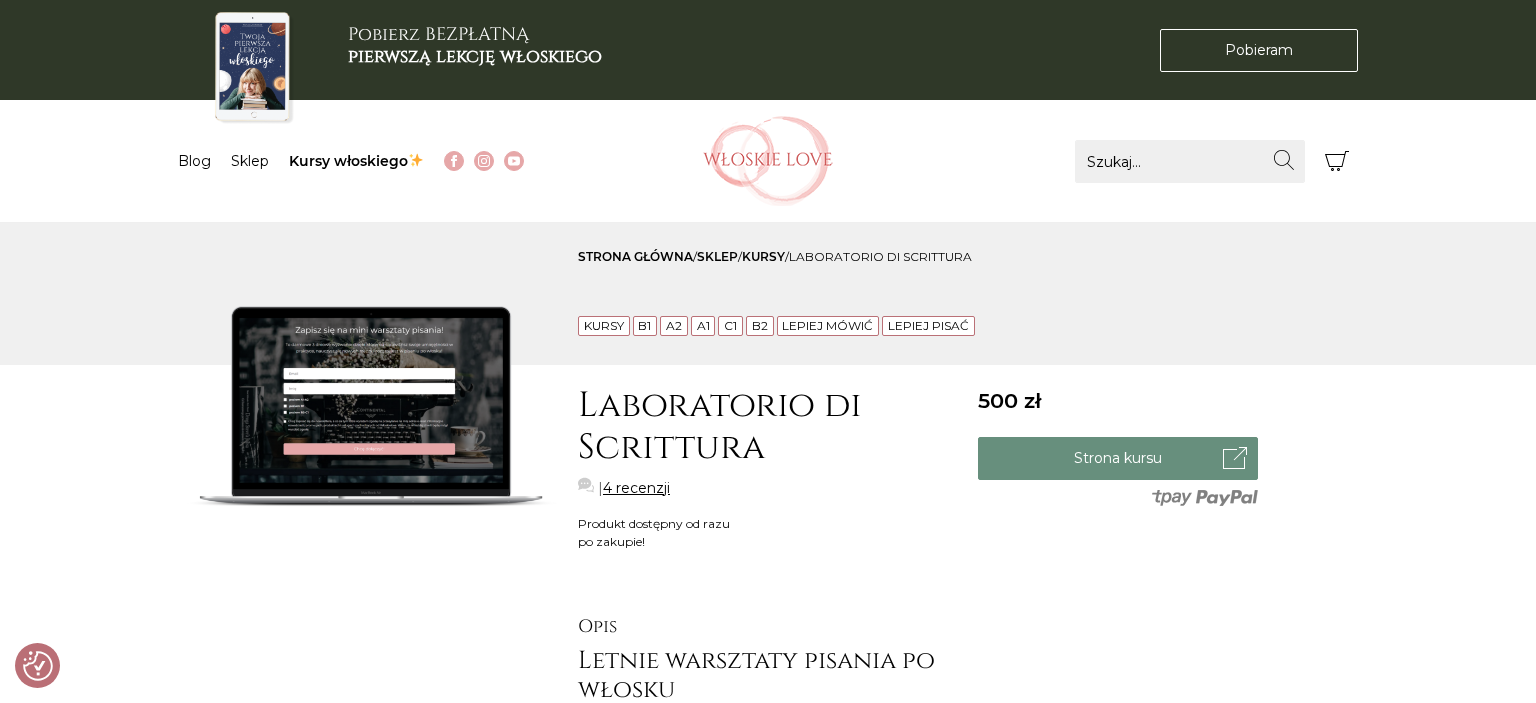 checkbox on "true" 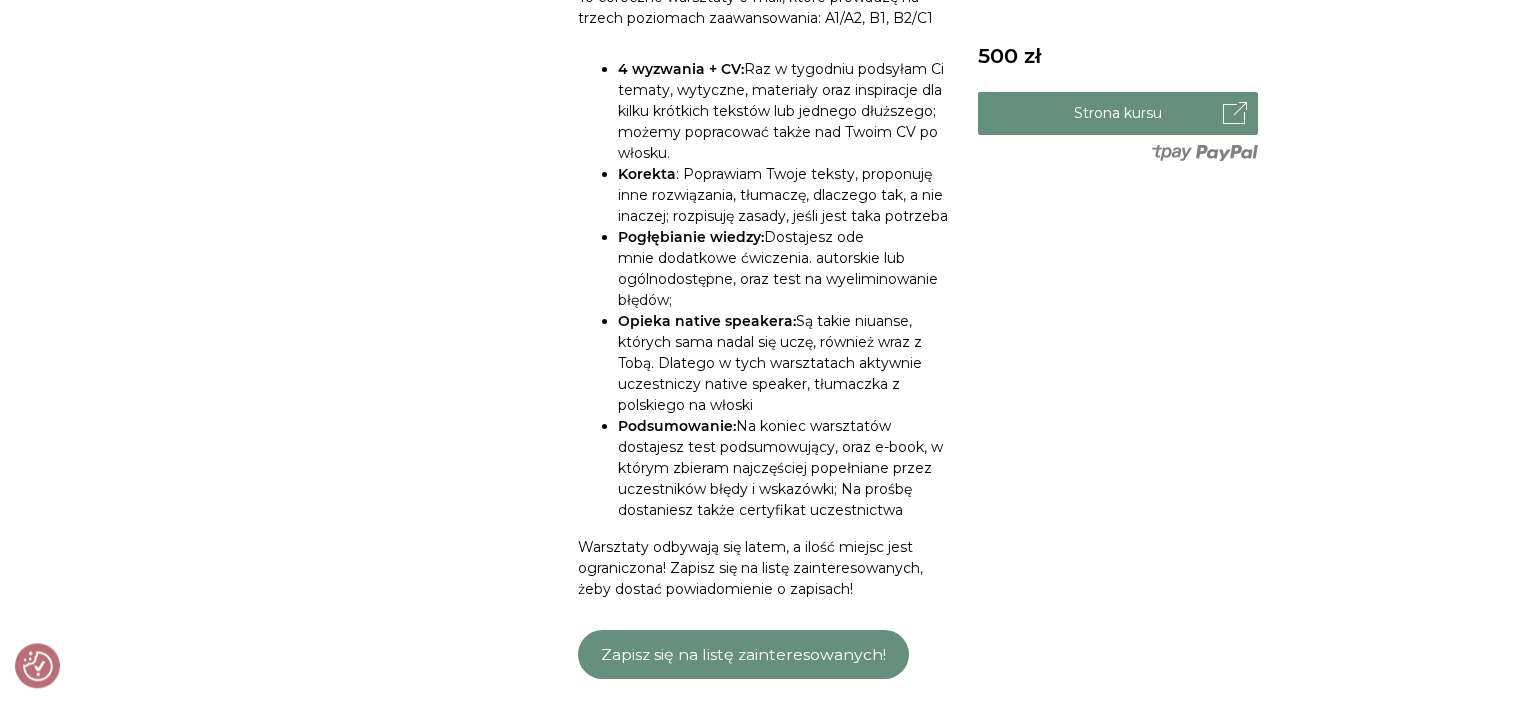scroll, scrollTop: 728, scrollLeft: 0, axis: vertical 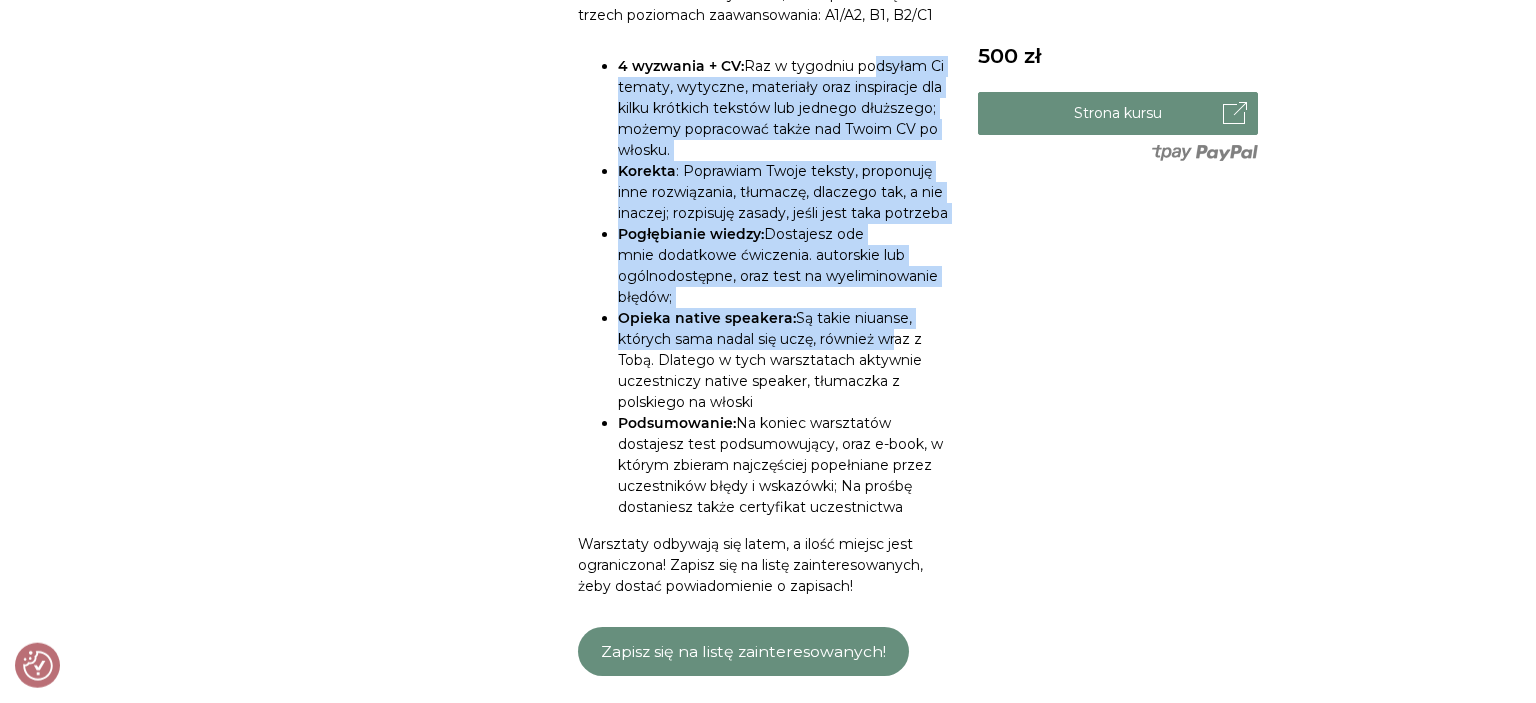 drag, startPoint x: 869, startPoint y: 68, endPoint x: 895, endPoint y: 348, distance: 281.20456 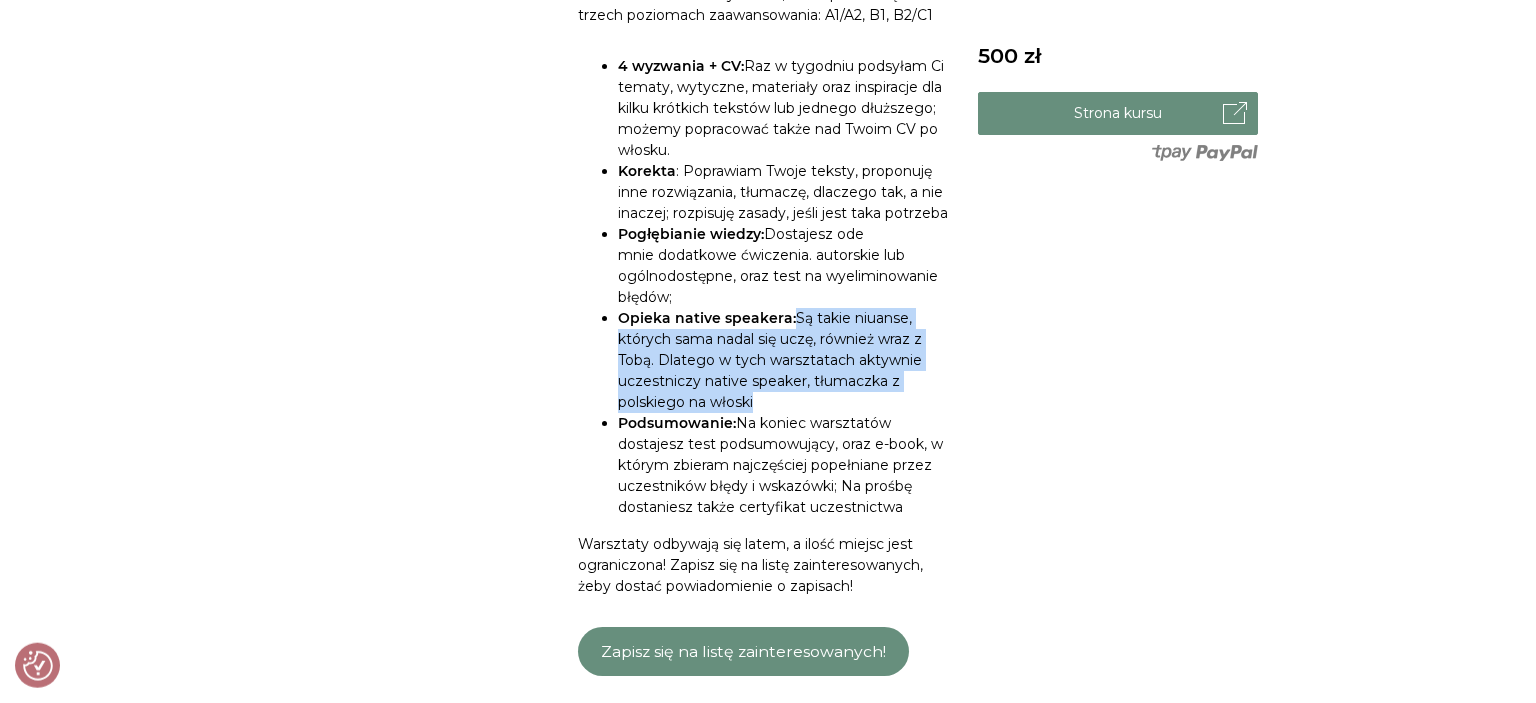 drag, startPoint x: 796, startPoint y: 314, endPoint x: 829, endPoint y: 398, distance: 90.24966 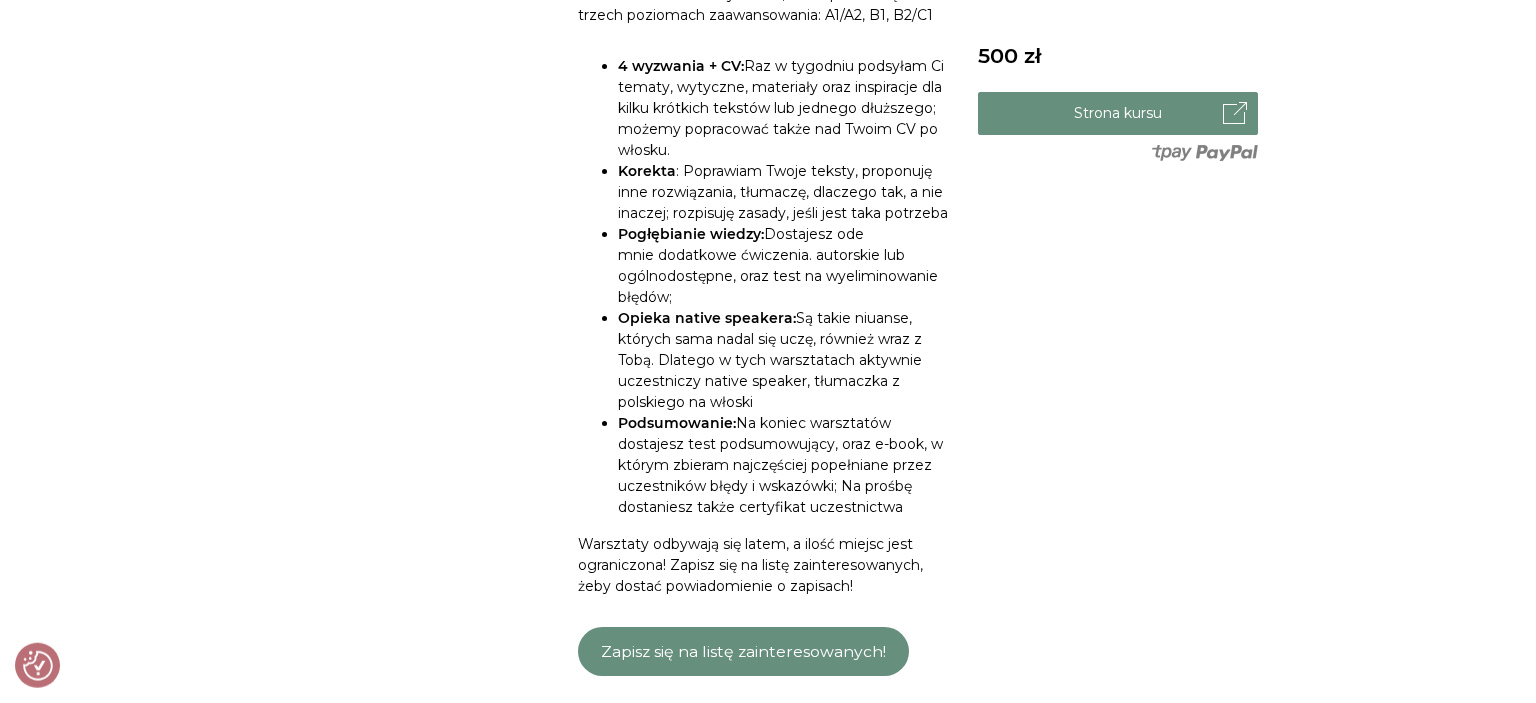 click on "Opieka native speakera:  Są takie niuanse, których sama nadal się uczę, również wraz z Tobą. Dlatego w tych warsztatach aktywnie uczestniczy native speaker, tłumaczka z polskiego na włoski" at bounding box center [788, 360] 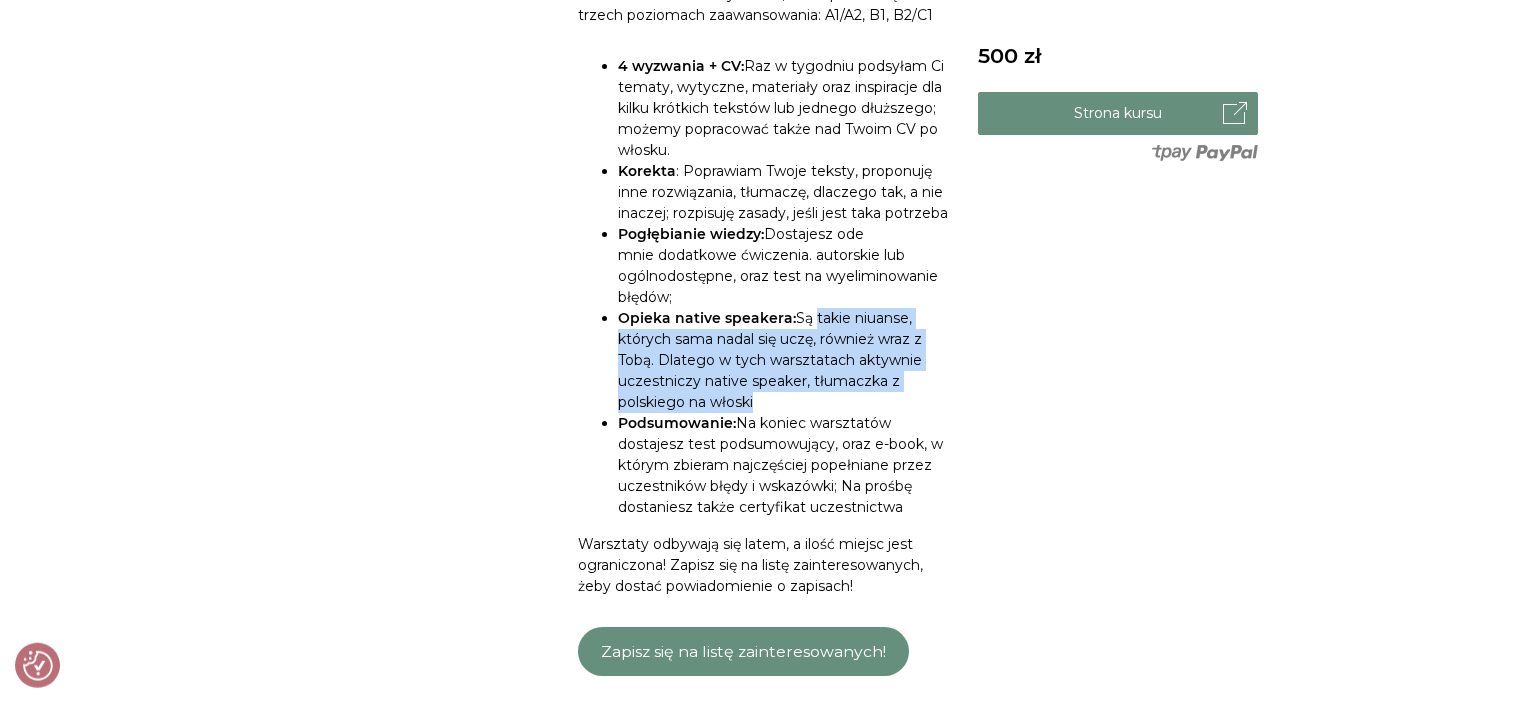 drag, startPoint x: 829, startPoint y: 398, endPoint x: 831, endPoint y: 304, distance: 94.02127 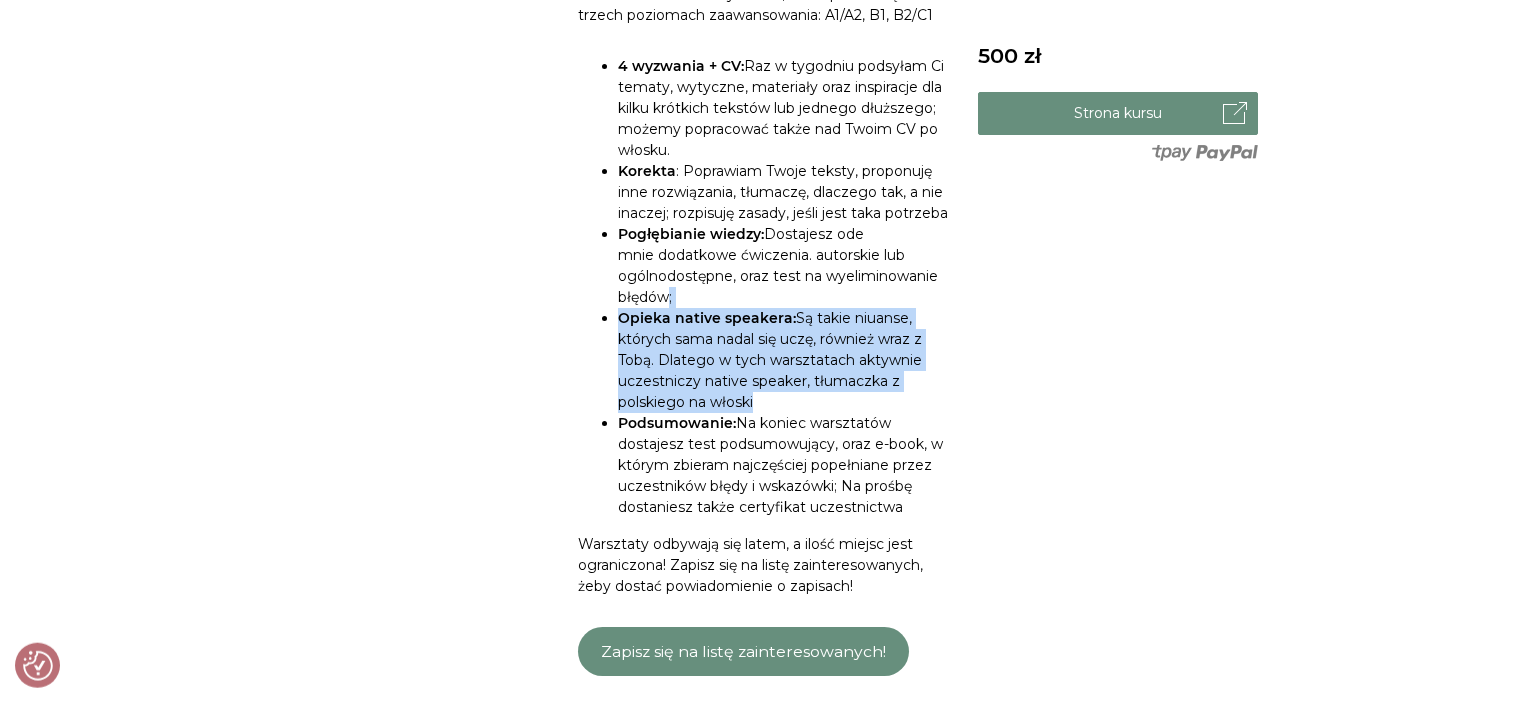 click on "Pogłębianie wiedzy:  Dostajesz ode mnie dodatkowe ćwiczenia. autorskie lub ogólnodostępne, oraz test na wyeliminowanie błędów;" at bounding box center (788, 266) 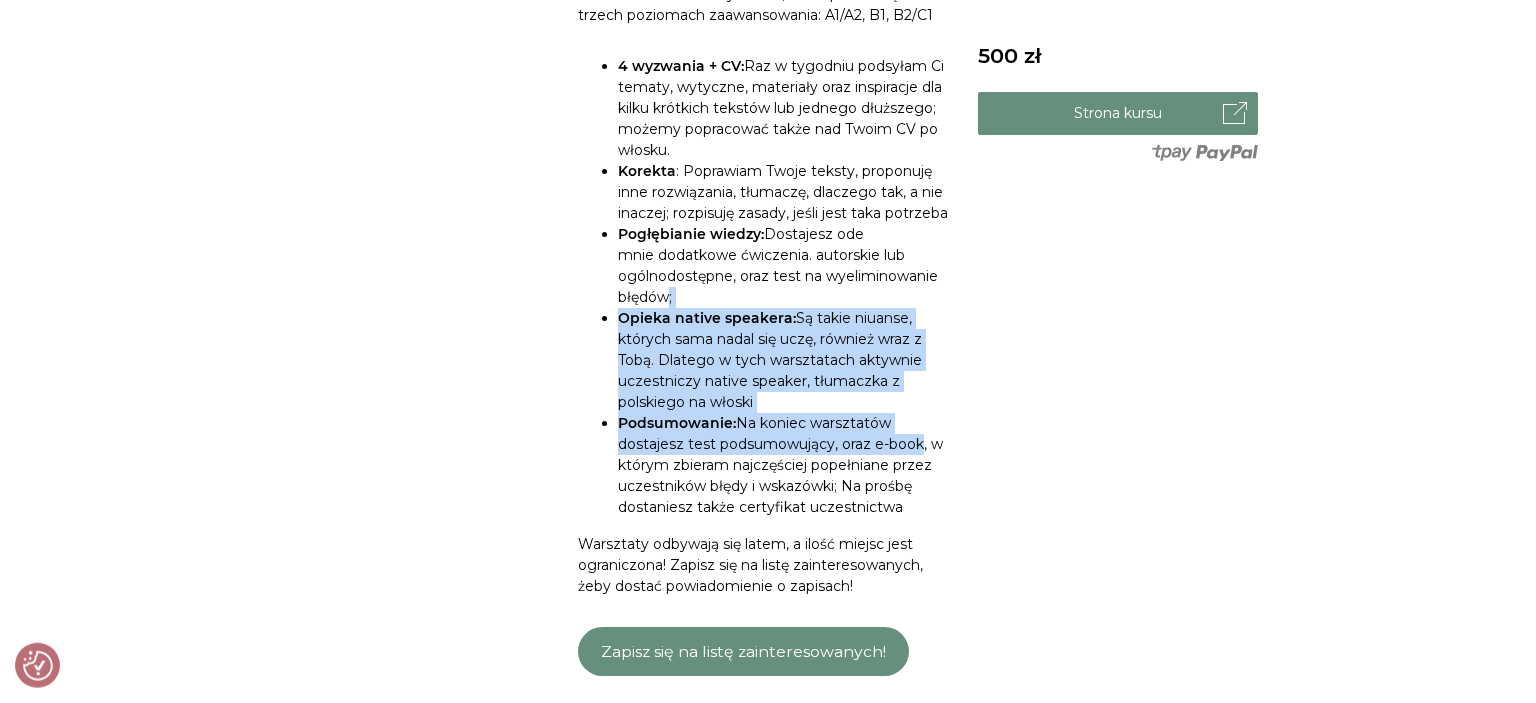drag, startPoint x: 831, startPoint y: 304, endPoint x: 910, endPoint y: 440, distance: 157.28 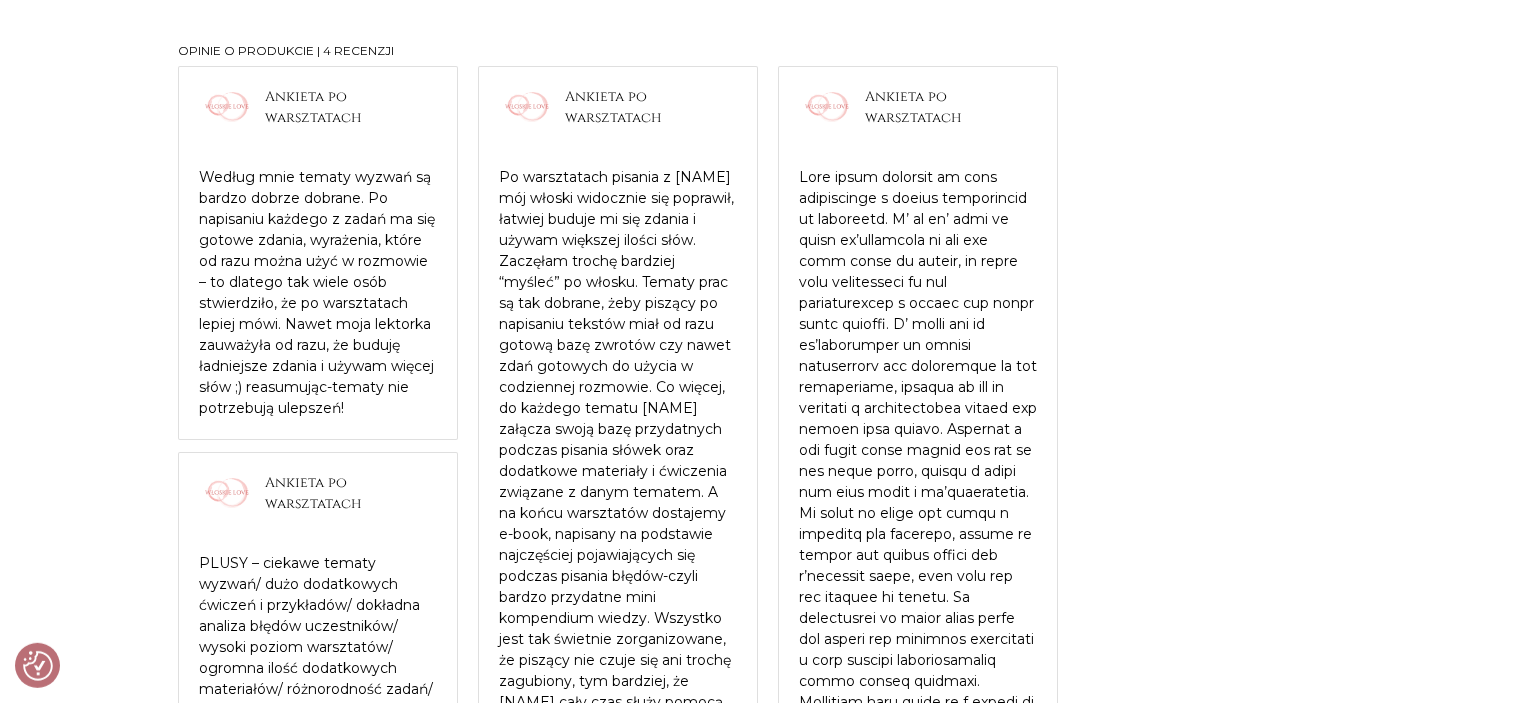 scroll, scrollTop: 1794, scrollLeft: 0, axis: vertical 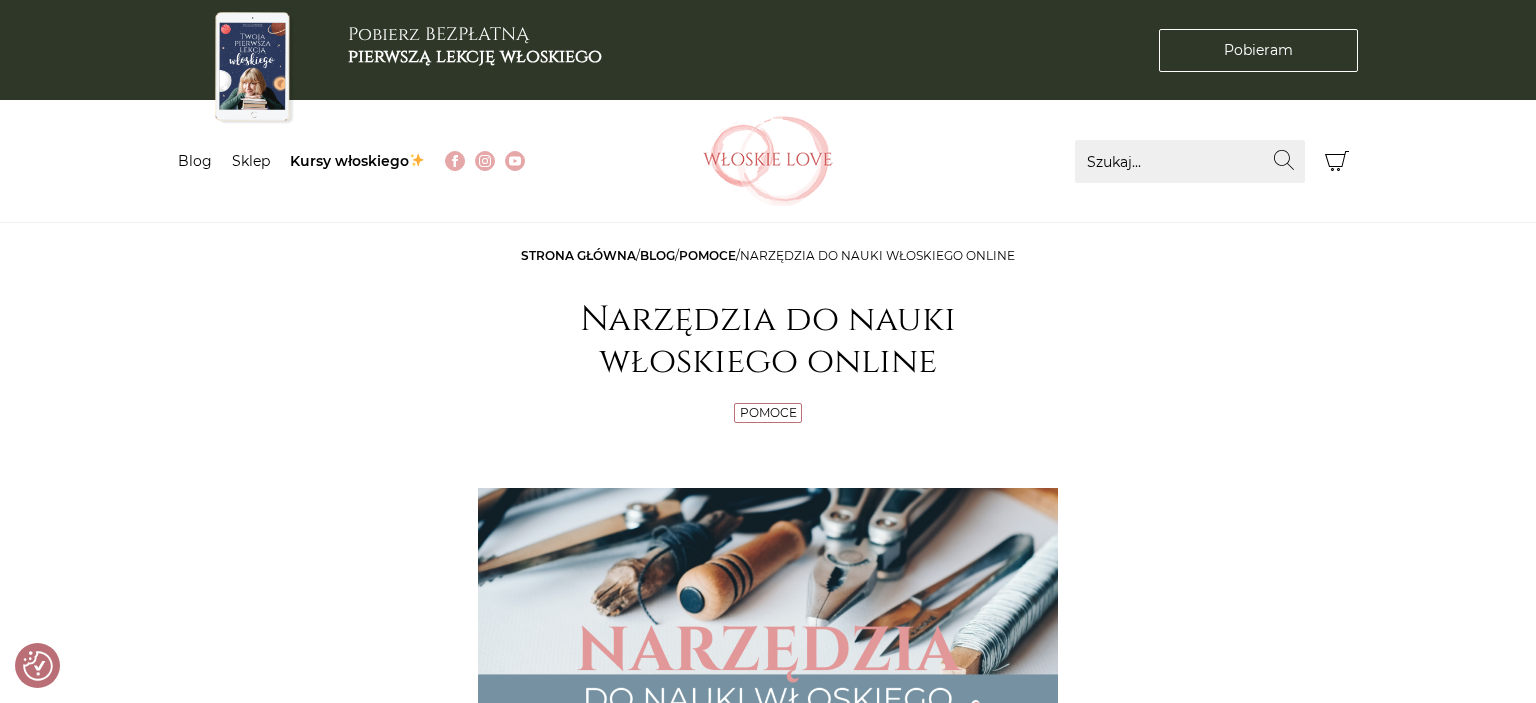 checkbox on "true" 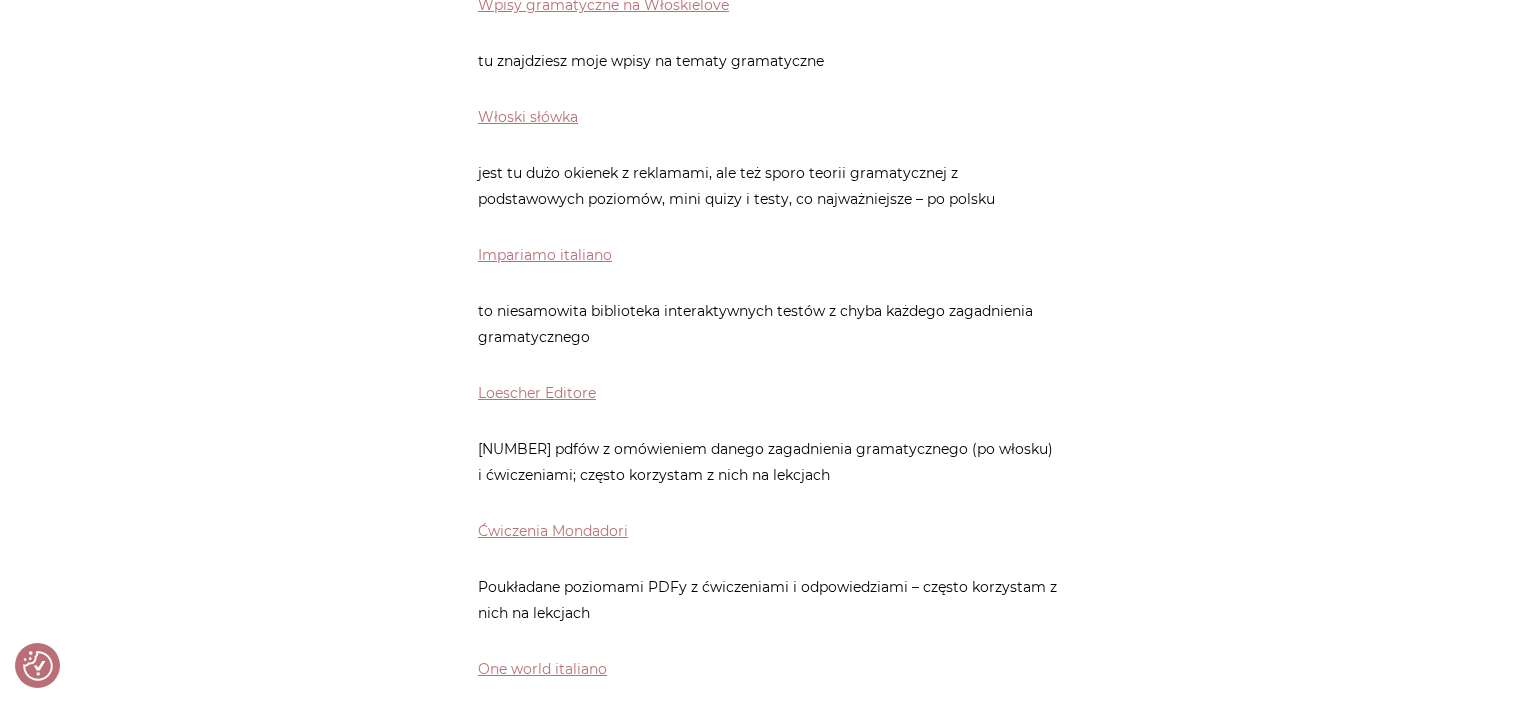 scroll, scrollTop: 1056, scrollLeft: 0, axis: vertical 